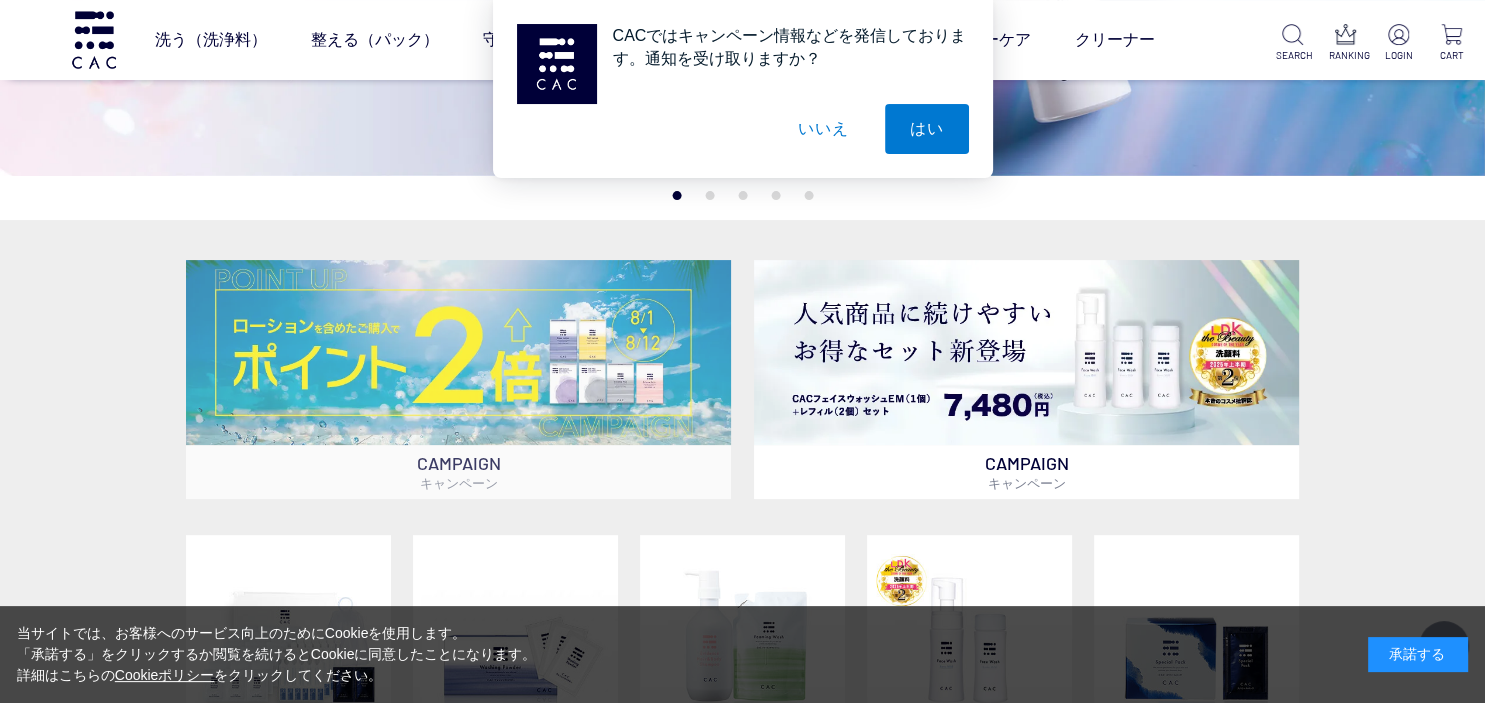 scroll, scrollTop: 504, scrollLeft: 0, axis: vertical 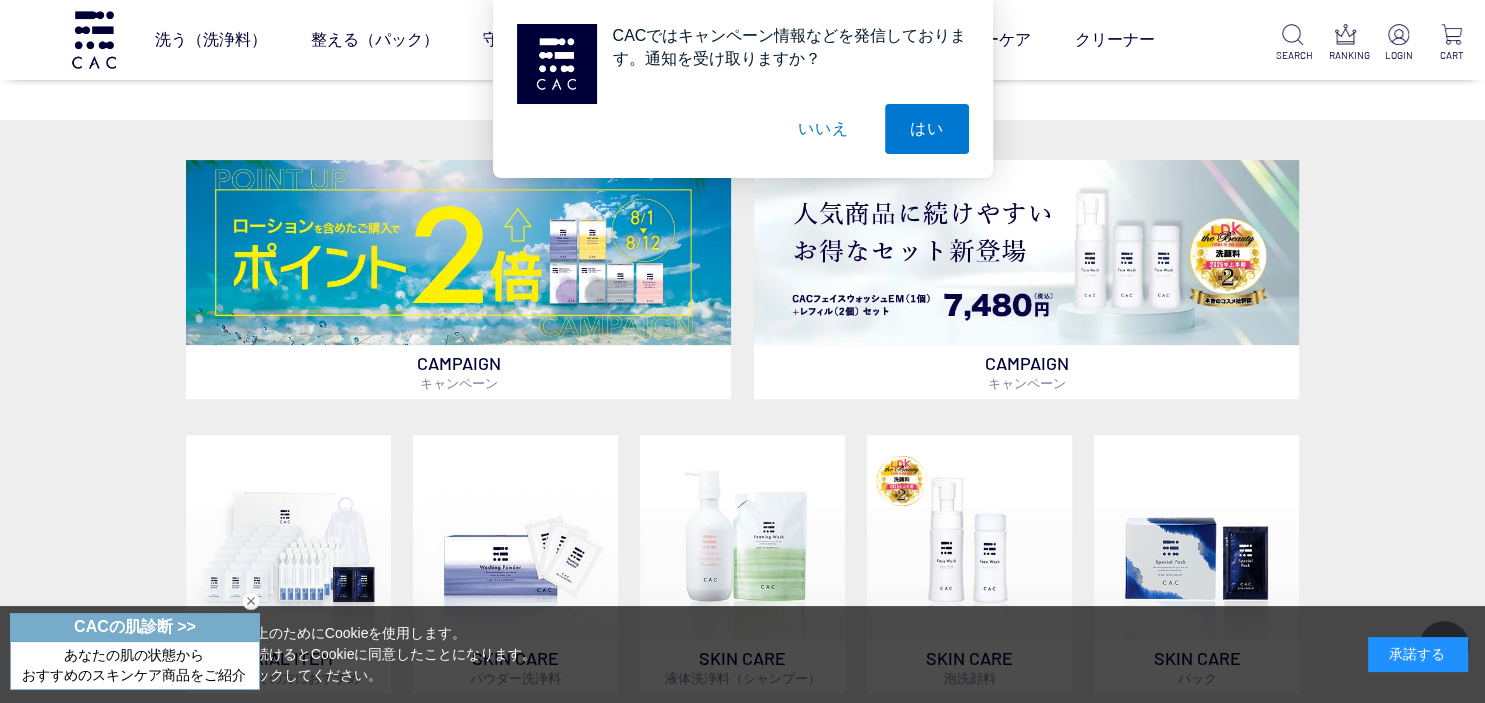 click on "いいえ" at bounding box center (823, 129) 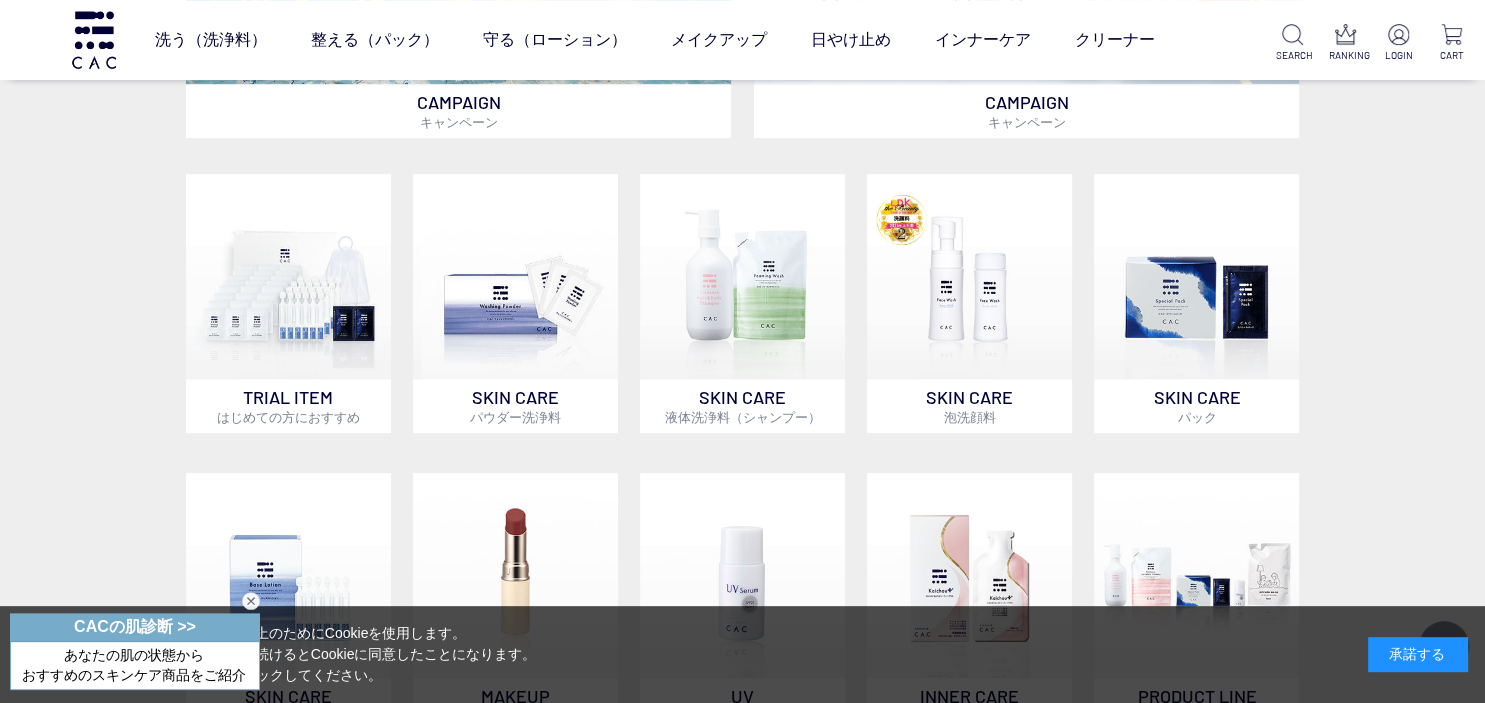 scroll, scrollTop: 806, scrollLeft: 0, axis: vertical 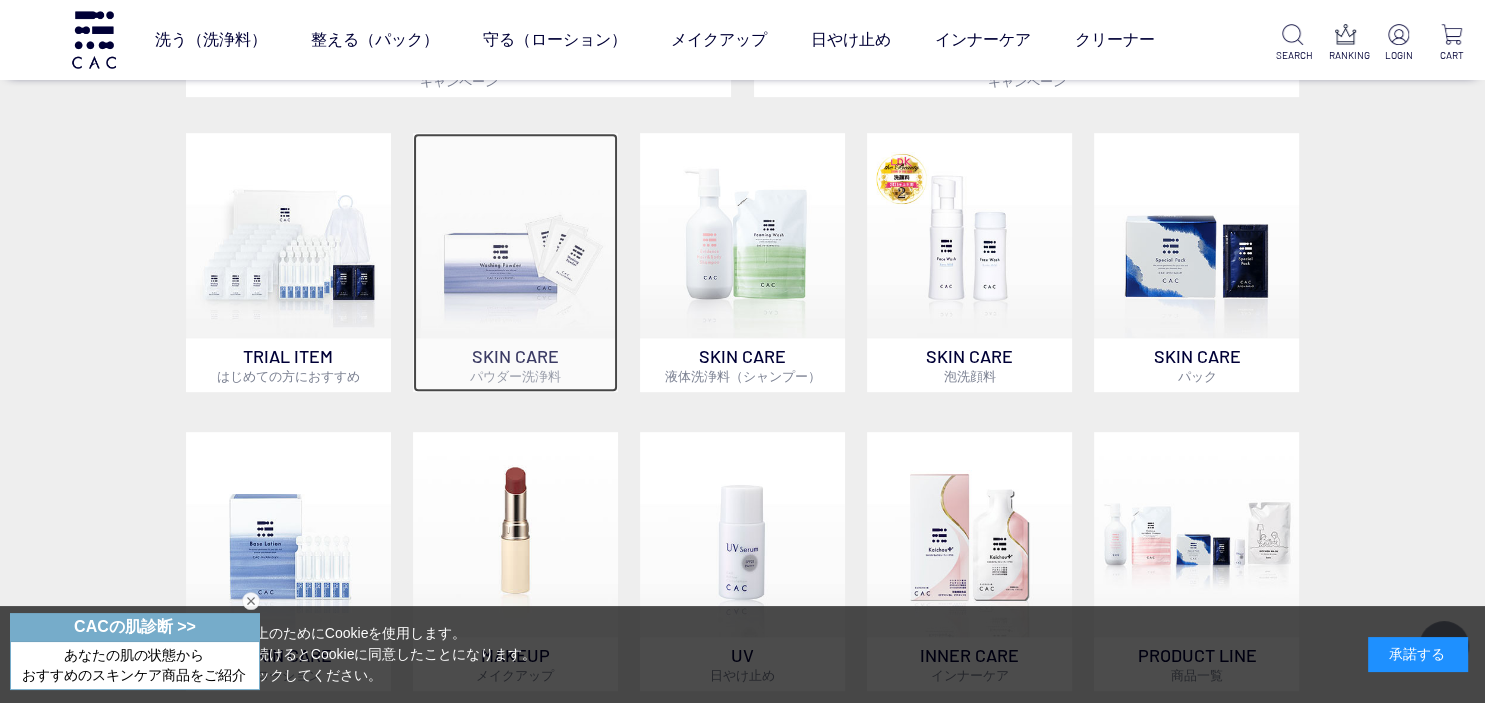 click at bounding box center [515, 235] 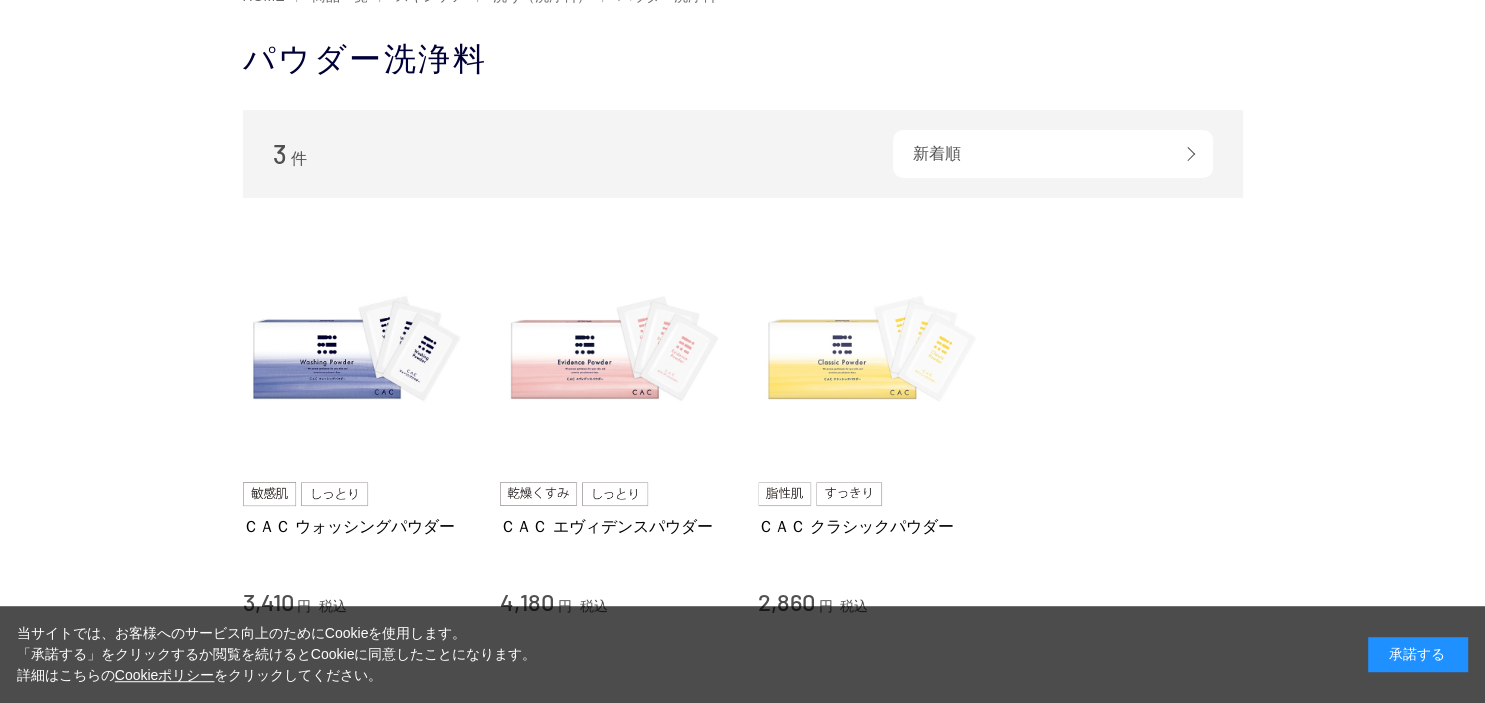 scroll, scrollTop: 0, scrollLeft: 0, axis: both 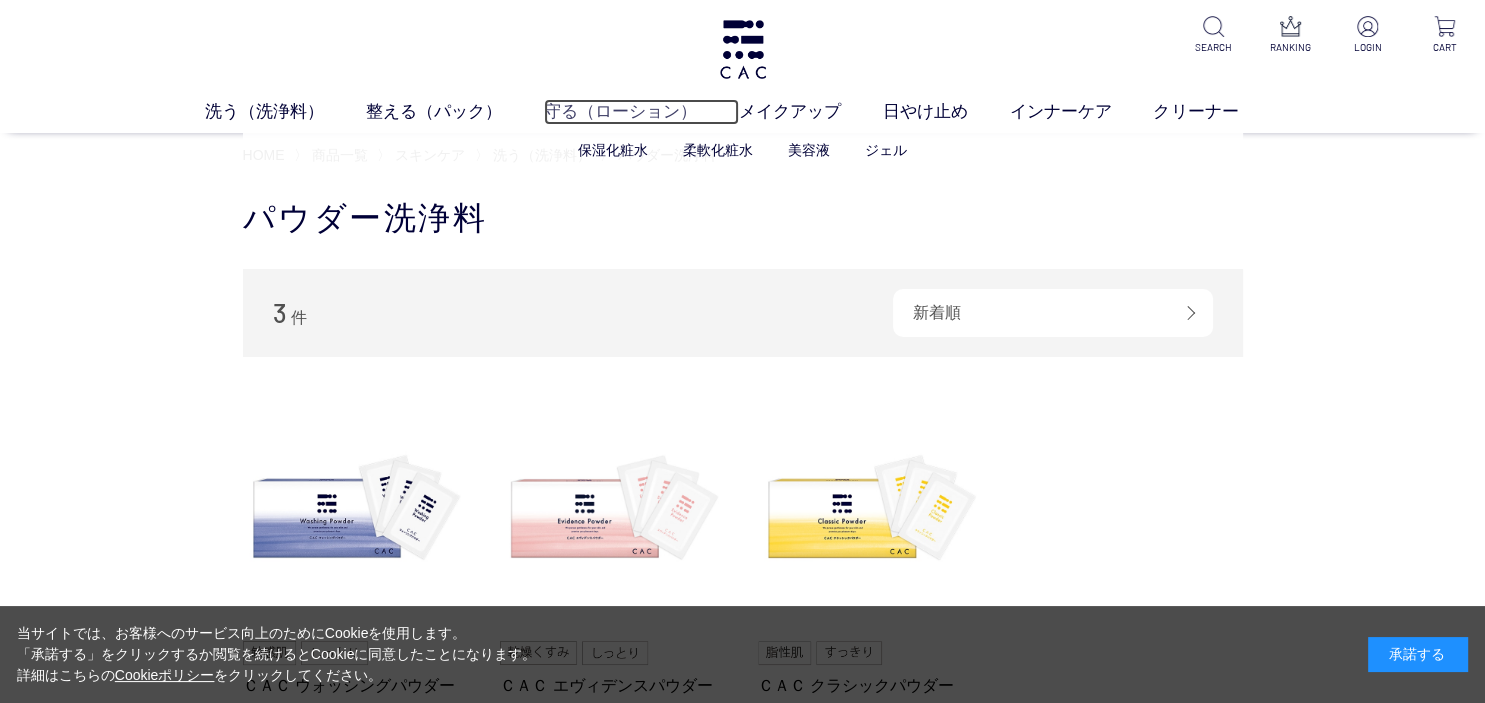 click on "守る（ローション）" at bounding box center (641, 111) 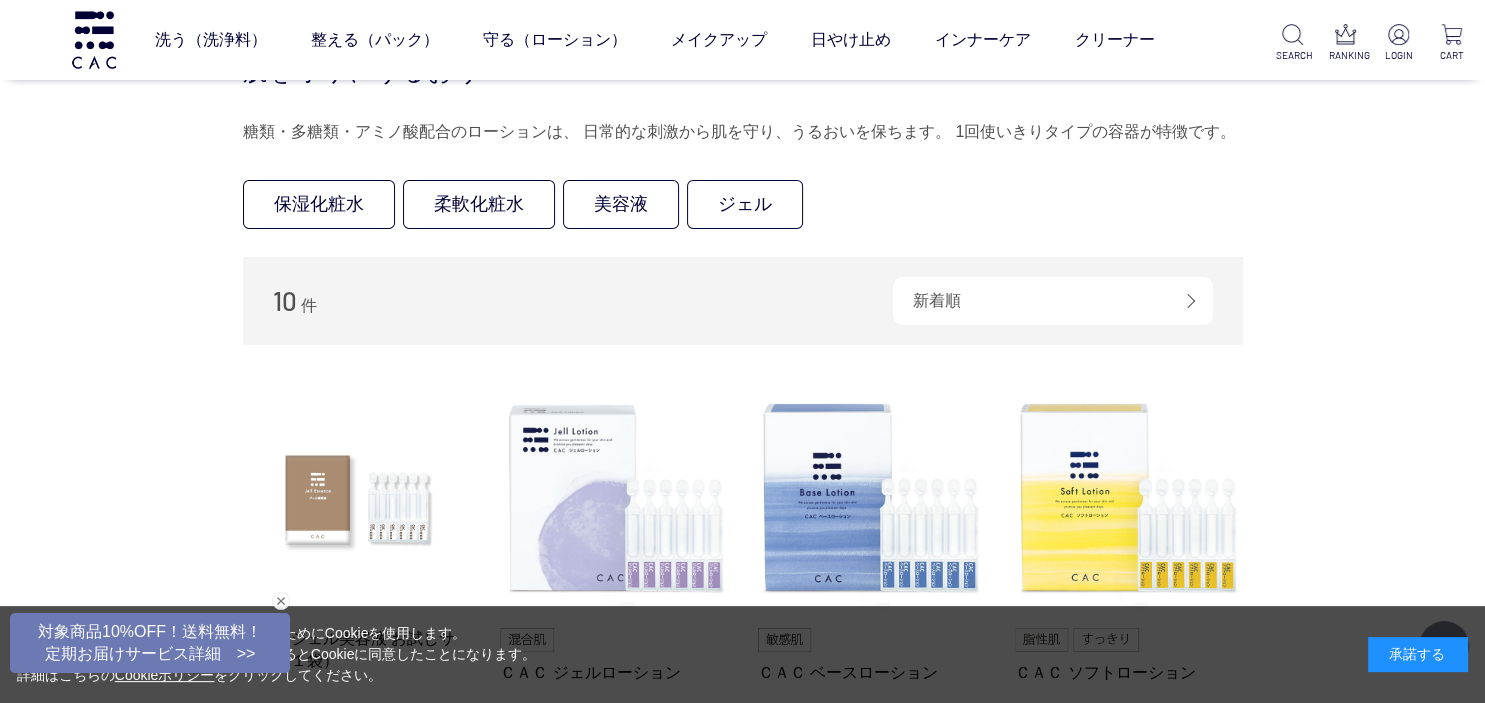 scroll, scrollTop: 100, scrollLeft: 0, axis: vertical 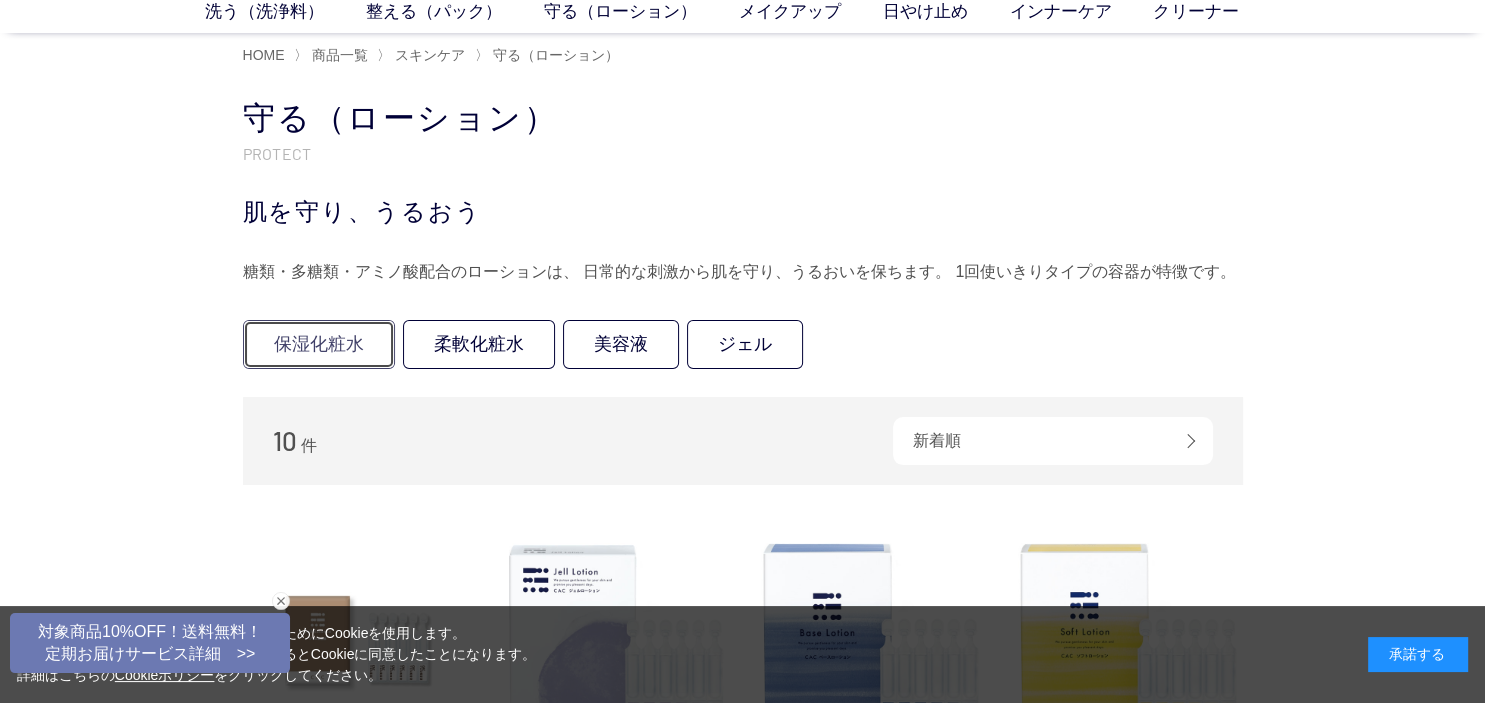 click on "保湿化粧水" at bounding box center (319, 344) 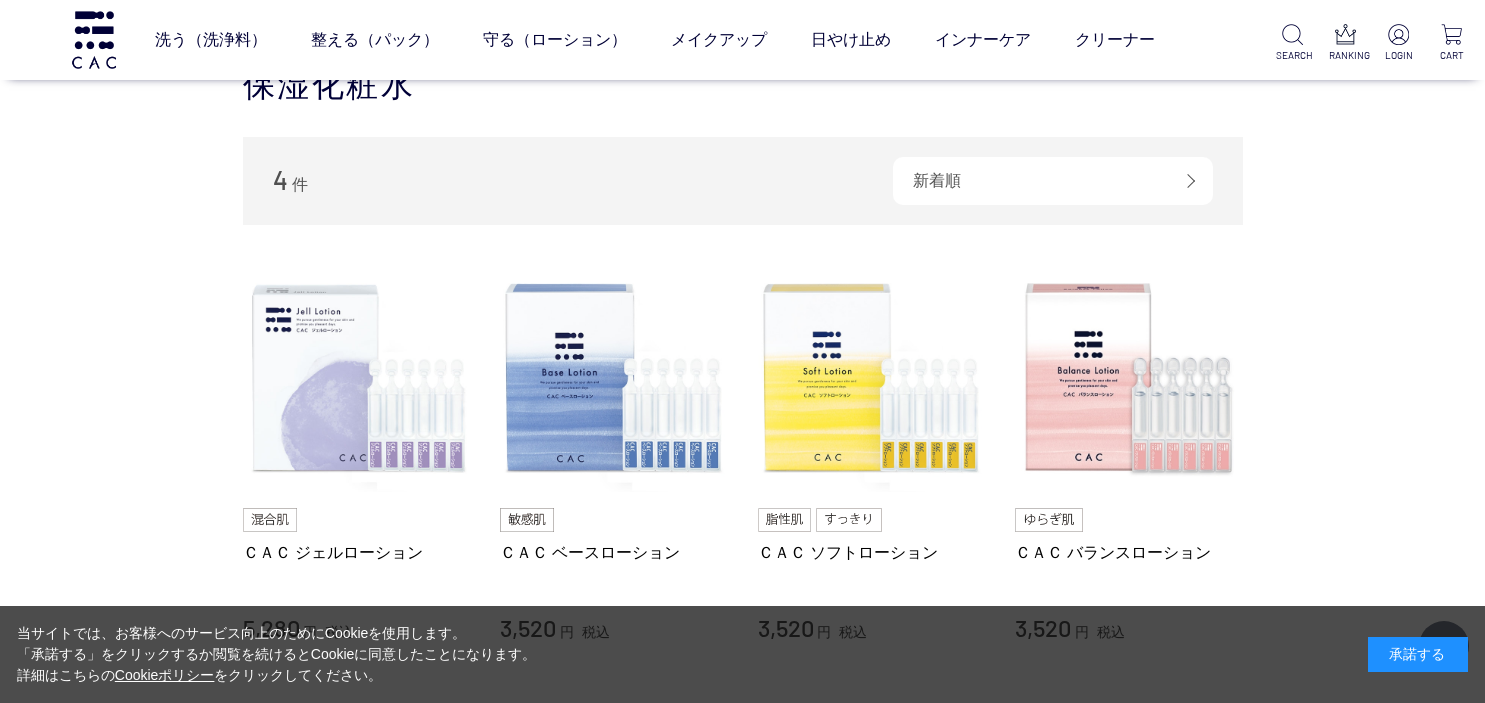 scroll, scrollTop: 201, scrollLeft: 0, axis: vertical 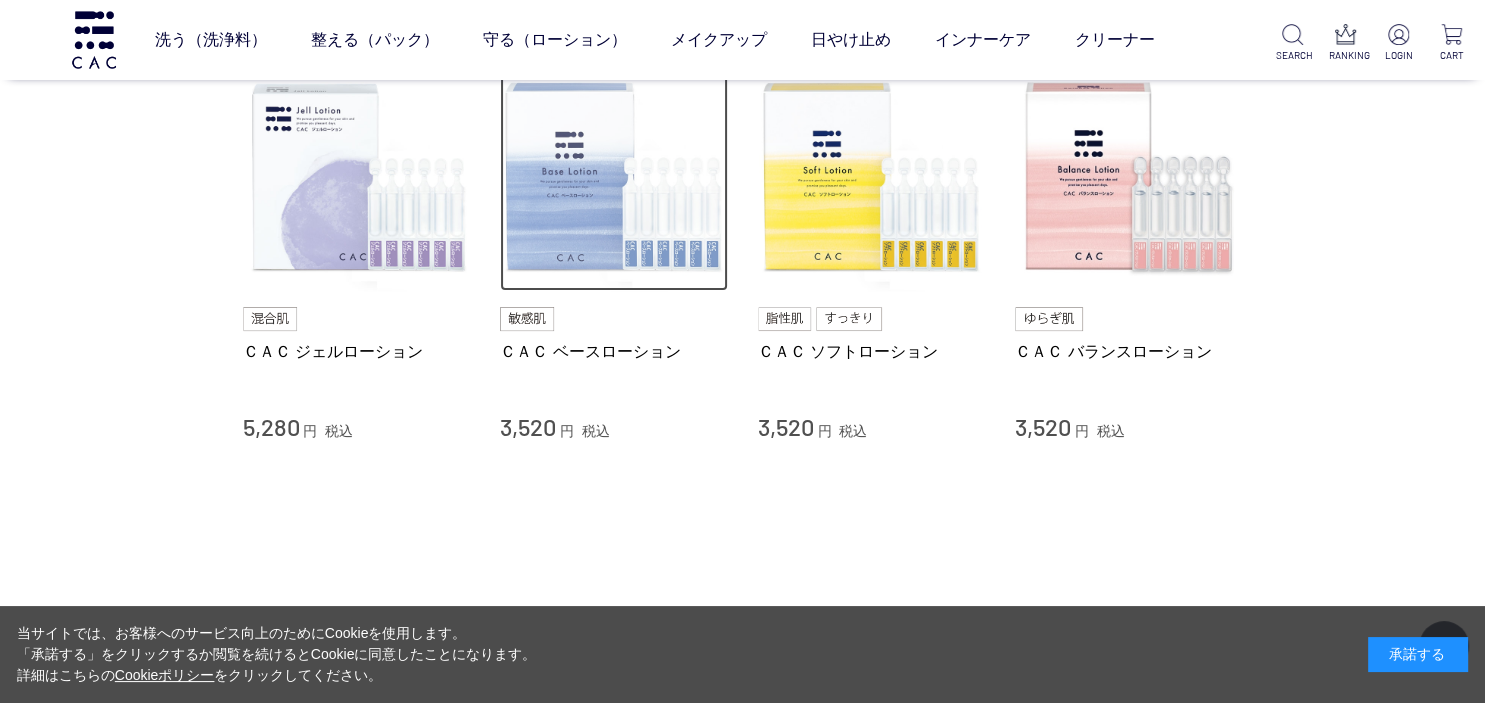 click at bounding box center [614, 178] 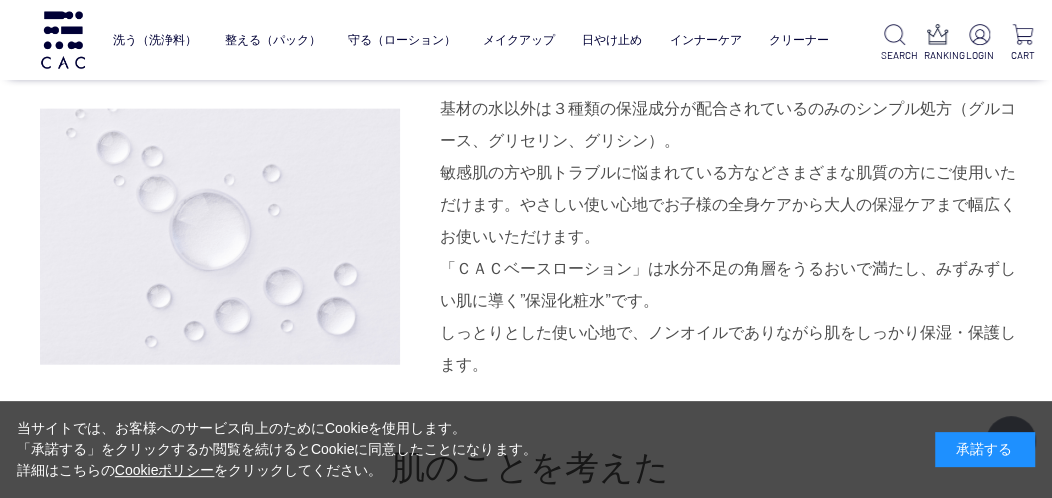 scroll, scrollTop: 2413, scrollLeft: 0, axis: vertical 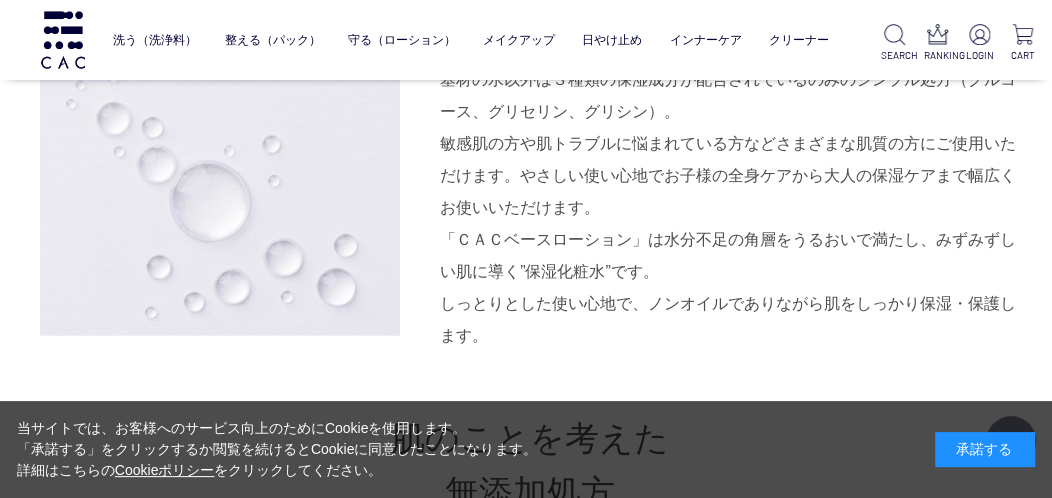 drag, startPoint x: 491, startPoint y: 215, endPoint x: 535, endPoint y: 226, distance: 45.35416 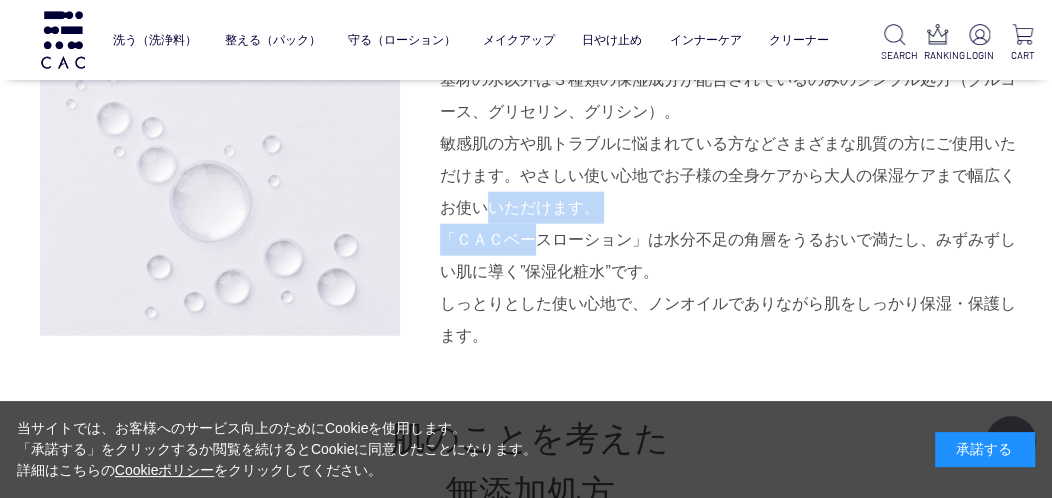 click on "「ＣＡＣベースローション」は水分不足の角層をうるおいで満たし、みずみずしい肌に導く”保湿化粧水”です。 しっとりとした使い心地で、ノンオイルでありながら肌をしっかり保湿・保護します。" at bounding box center [735, 288] 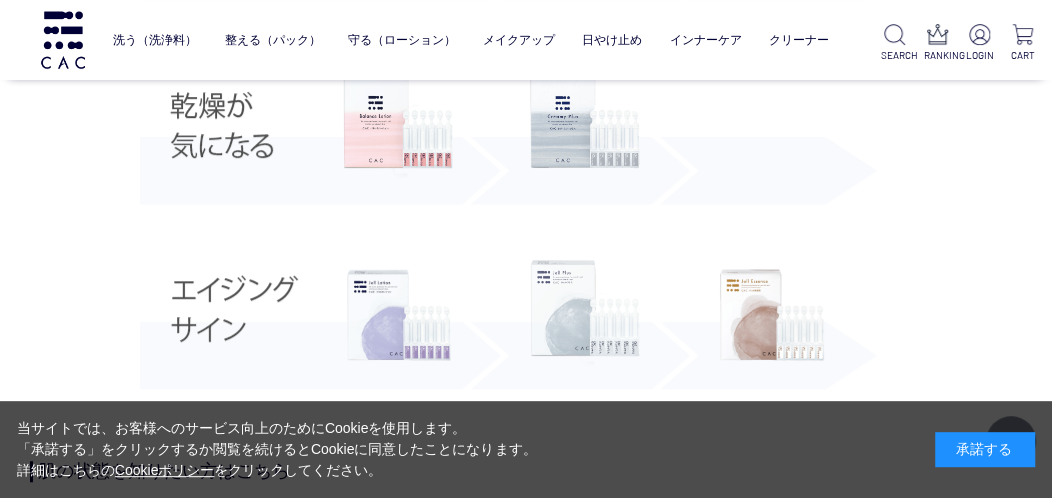scroll, scrollTop: 4412, scrollLeft: 0, axis: vertical 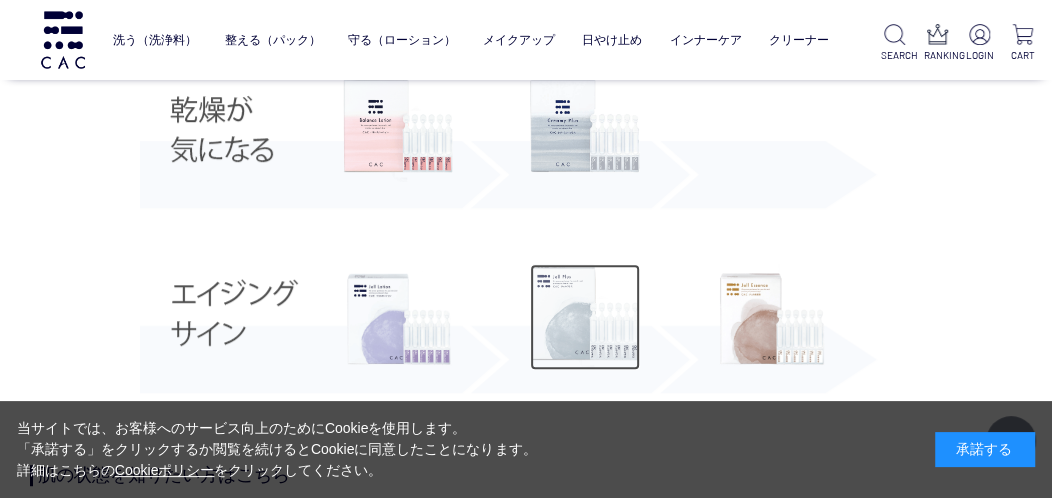 click at bounding box center [585, 317] 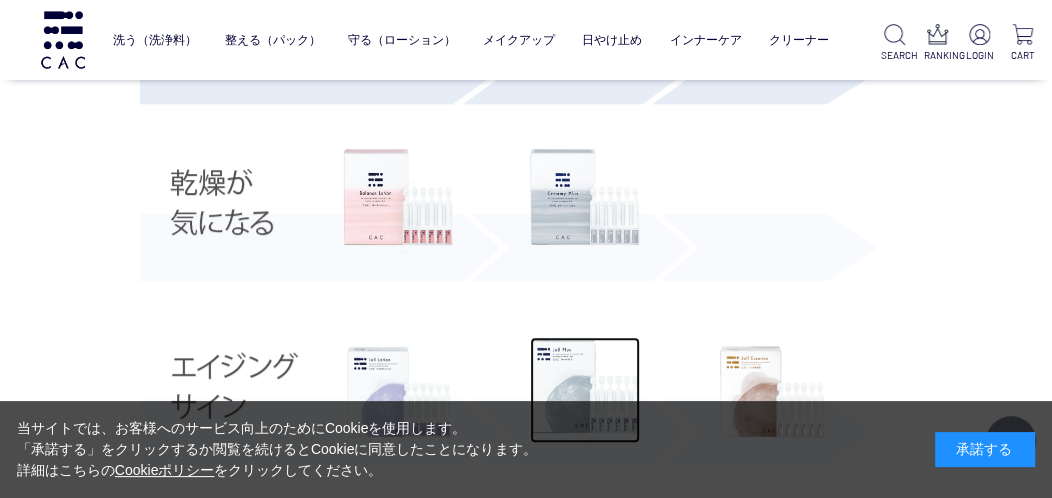 scroll, scrollTop: 4127, scrollLeft: 0, axis: vertical 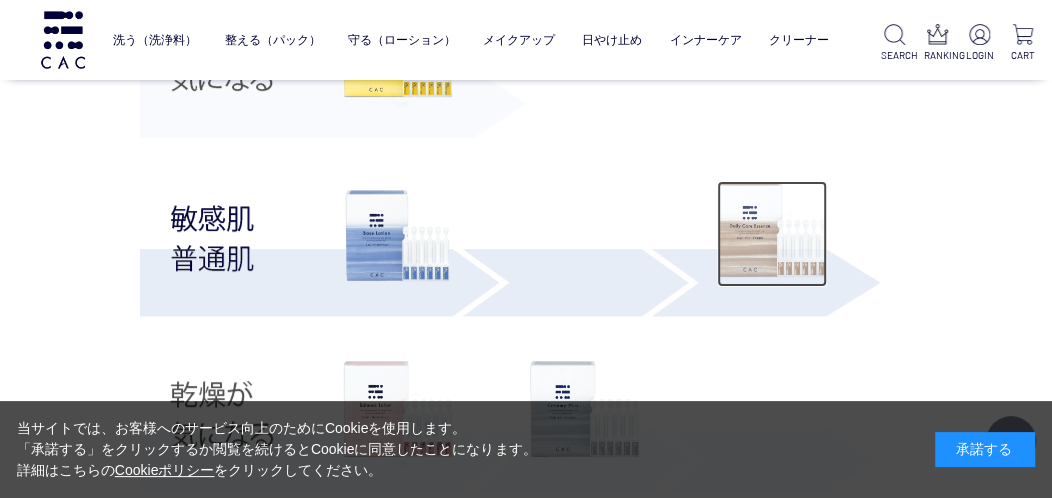 click at bounding box center (772, 234) 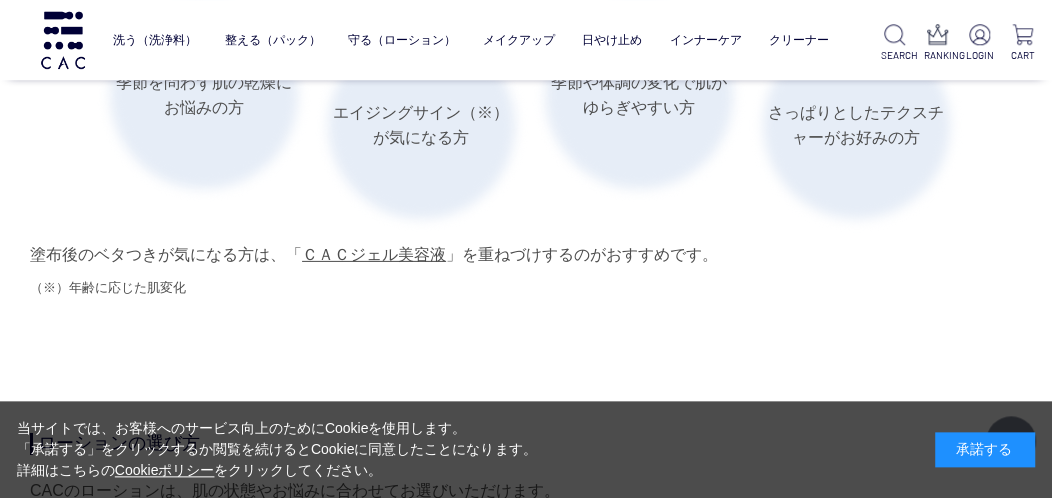 scroll, scrollTop: 3332, scrollLeft: 0, axis: vertical 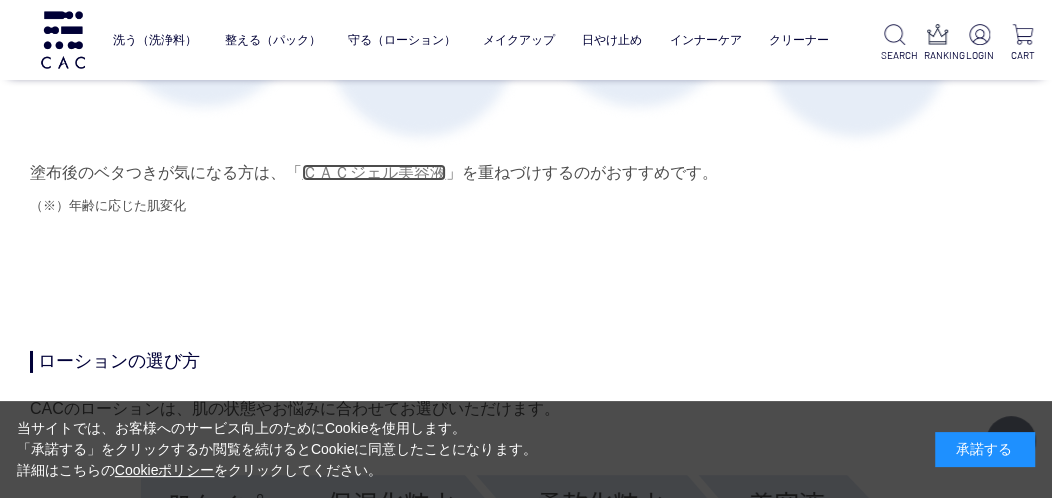 click on "ＣＡＣジェル美容液" at bounding box center [374, 172] 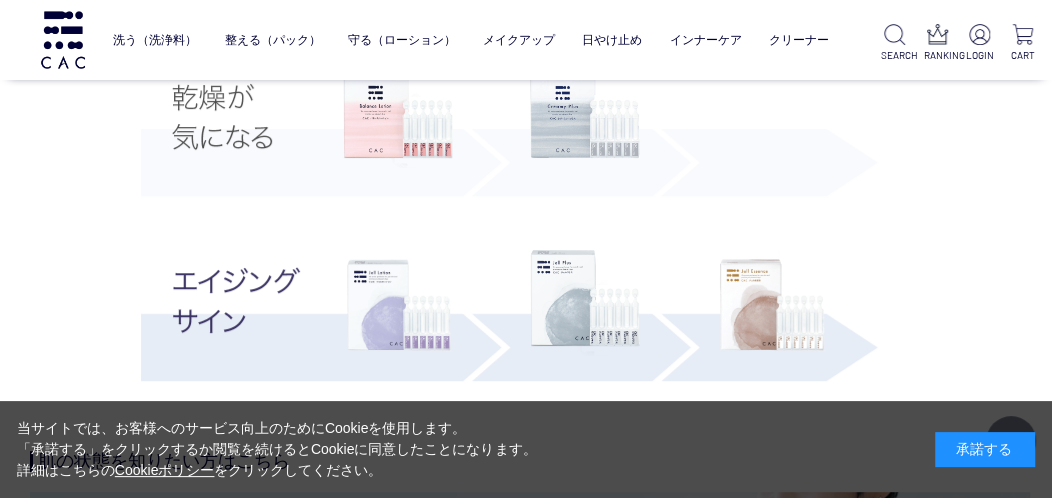 scroll, scrollTop: 4284, scrollLeft: 0, axis: vertical 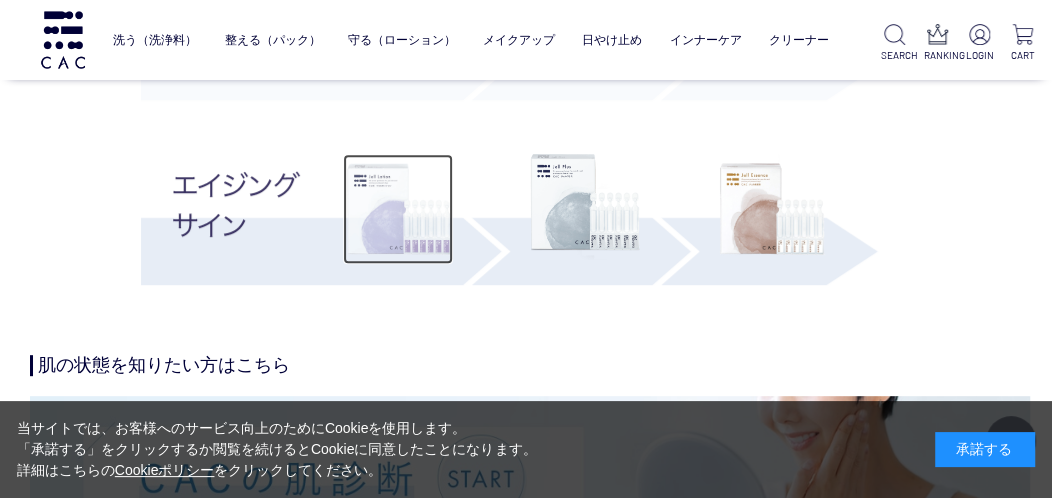 click at bounding box center [398, 209] 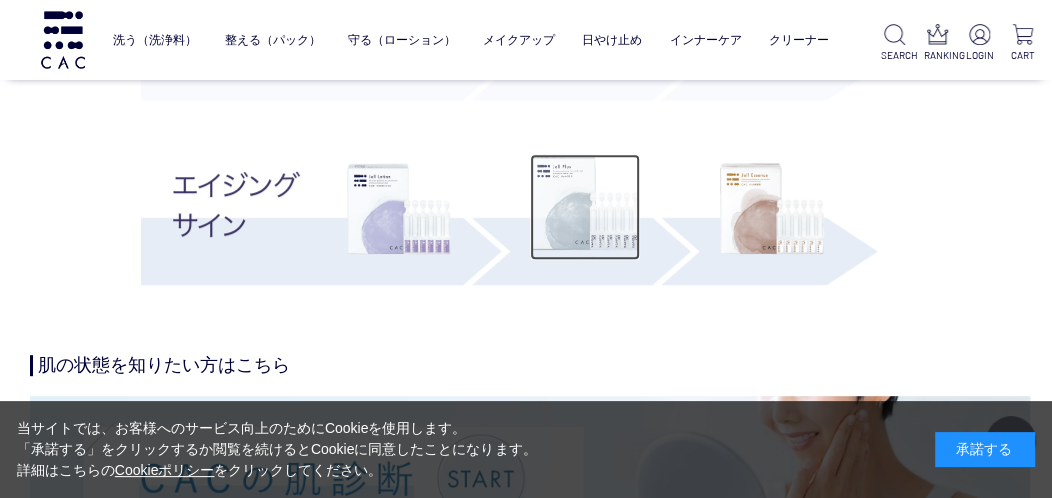 click at bounding box center [585, 207] 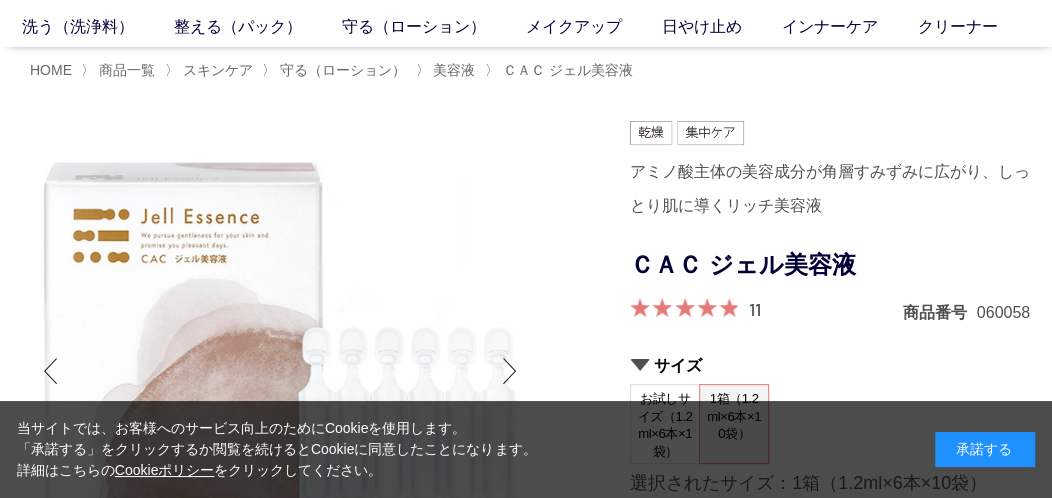 scroll, scrollTop: 0, scrollLeft: 0, axis: both 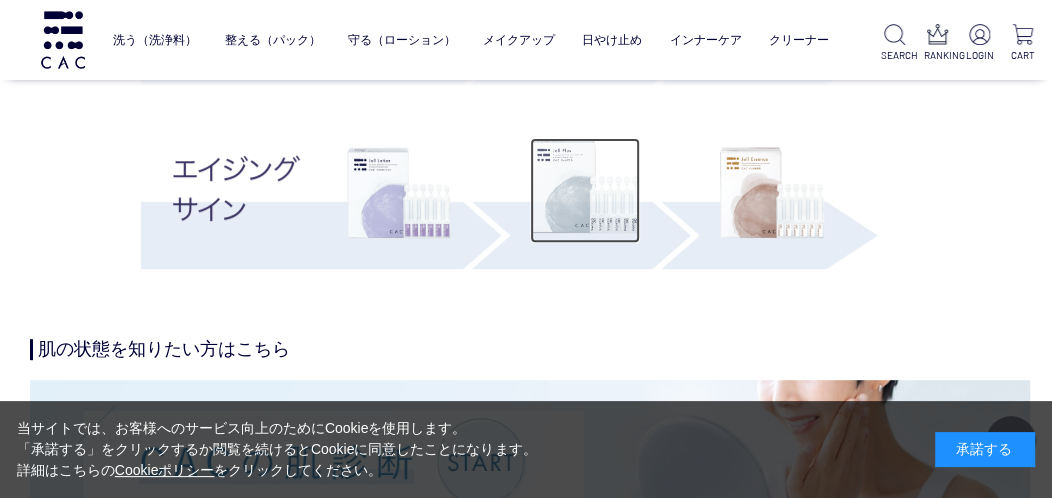 click at bounding box center (585, 191) 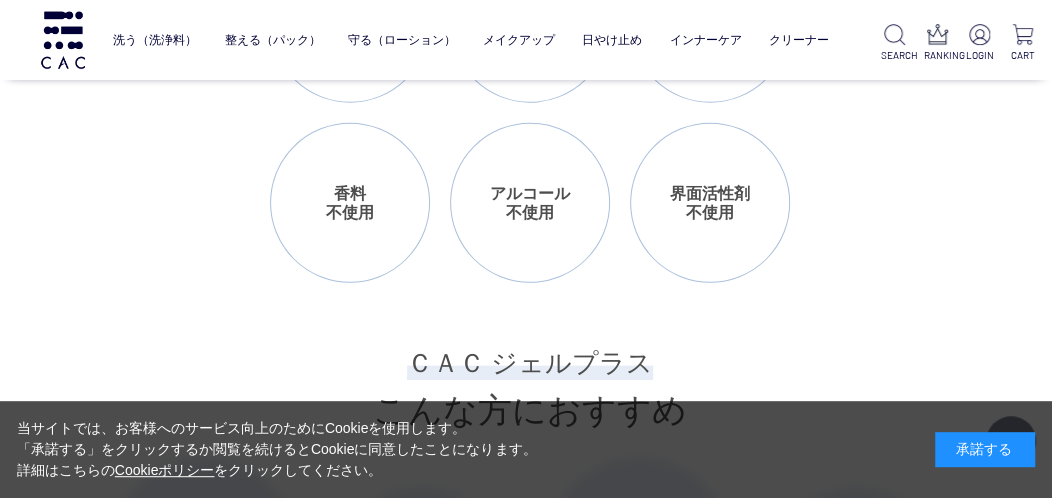 scroll, scrollTop: 2760, scrollLeft: 0, axis: vertical 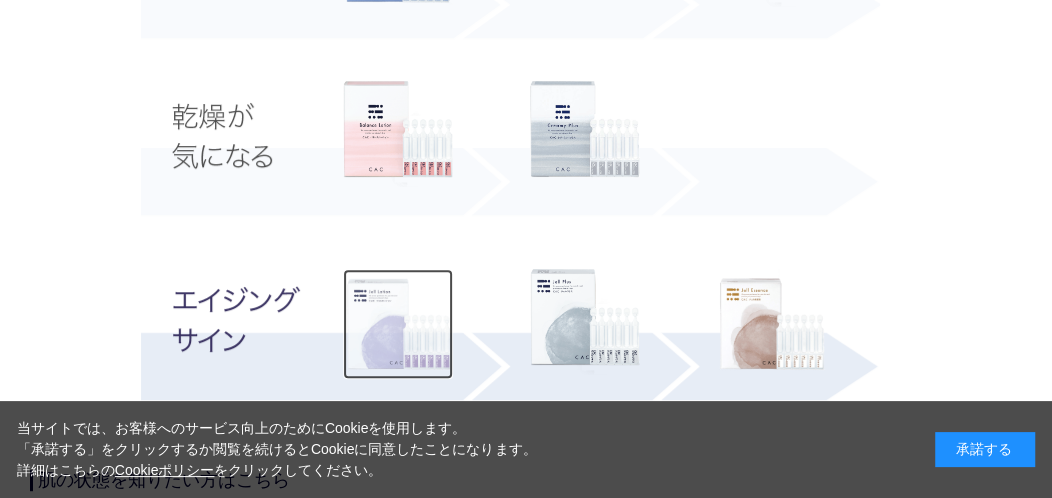click at bounding box center (398, 324) 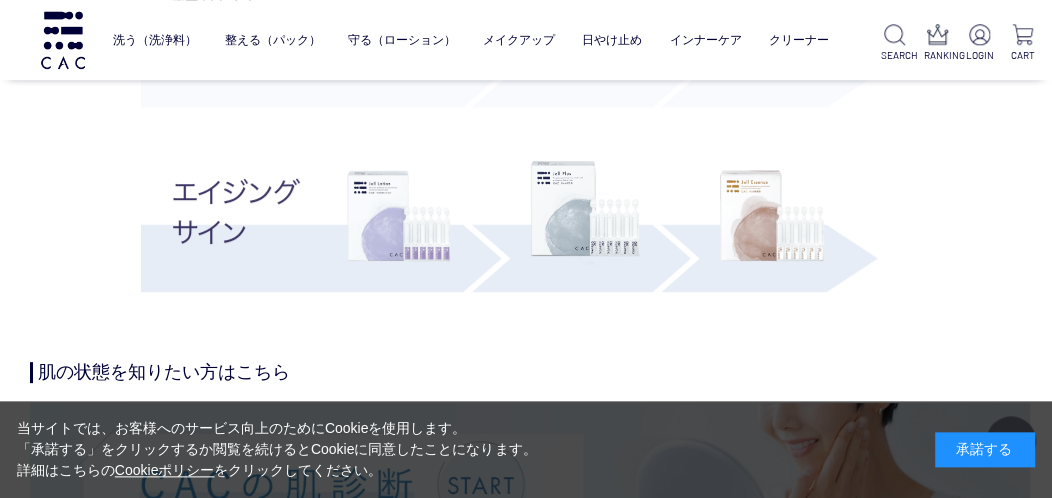 scroll, scrollTop: 4093, scrollLeft: 0, axis: vertical 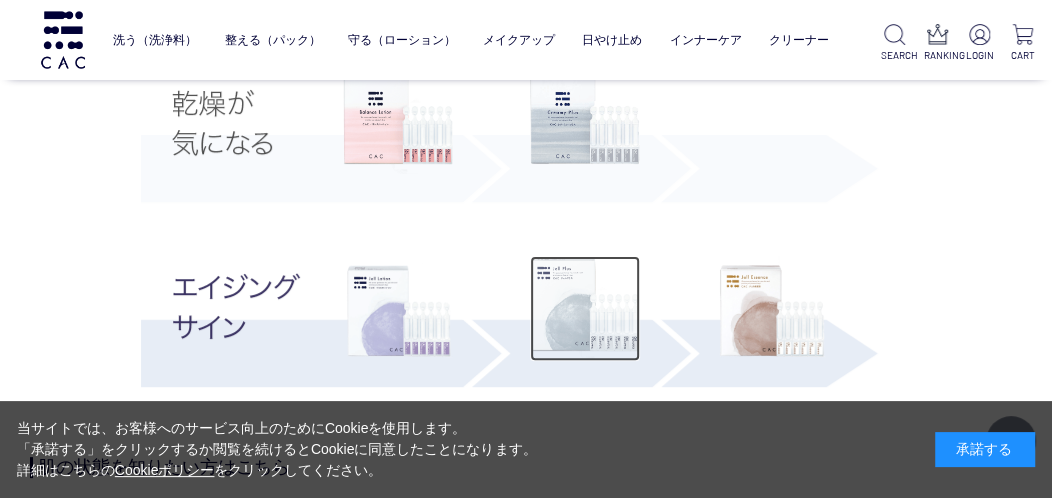 click at bounding box center [585, 309] 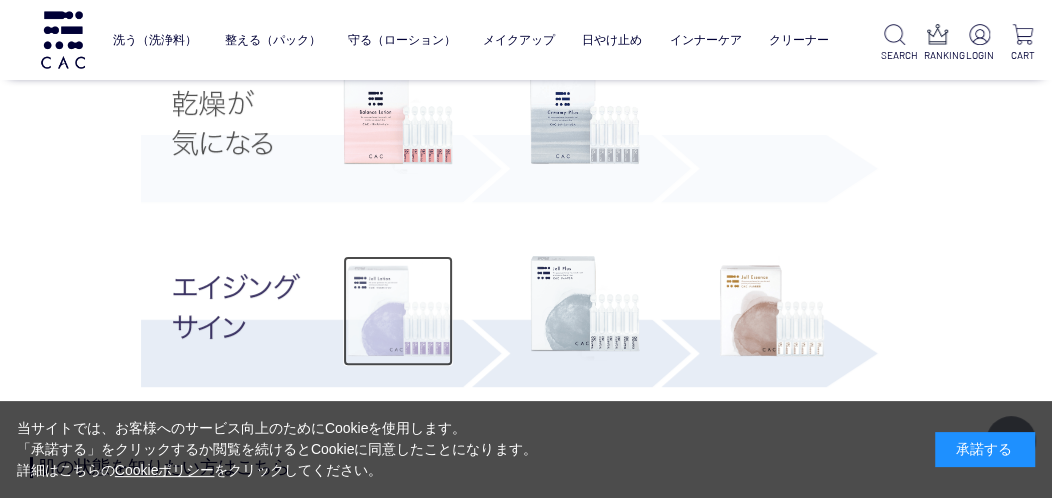 click at bounding box center (398, 311) 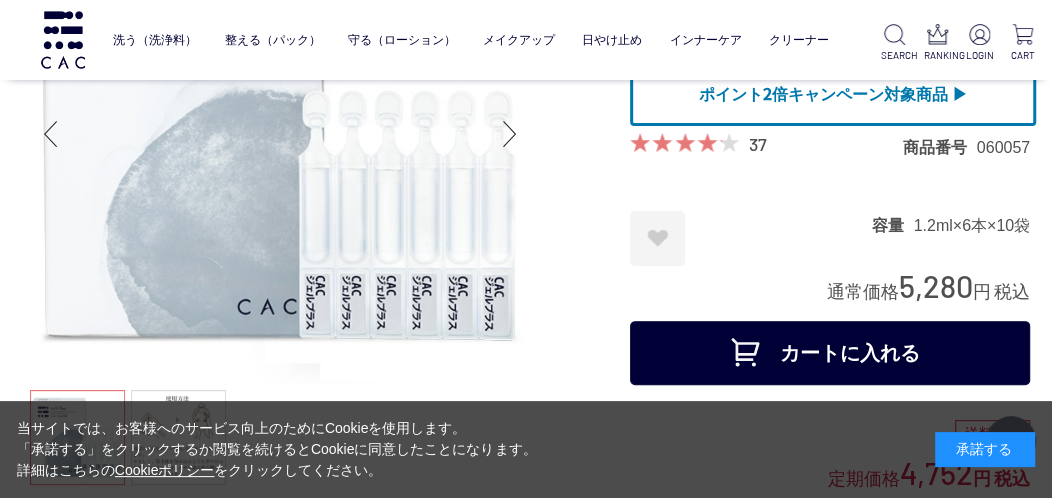 scroll, scrollTop: 0, scrollLeft: 0, axis: both 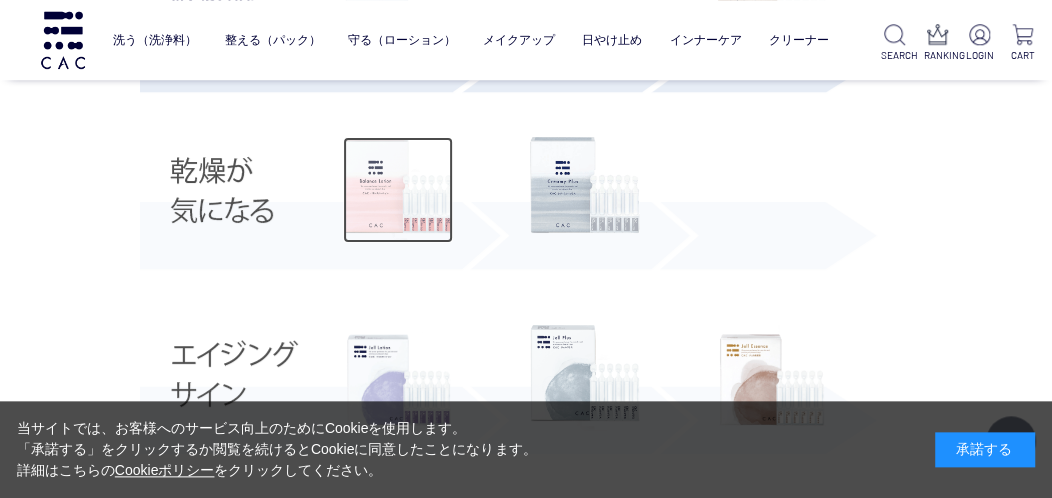 click at bounding box center (398, 190) 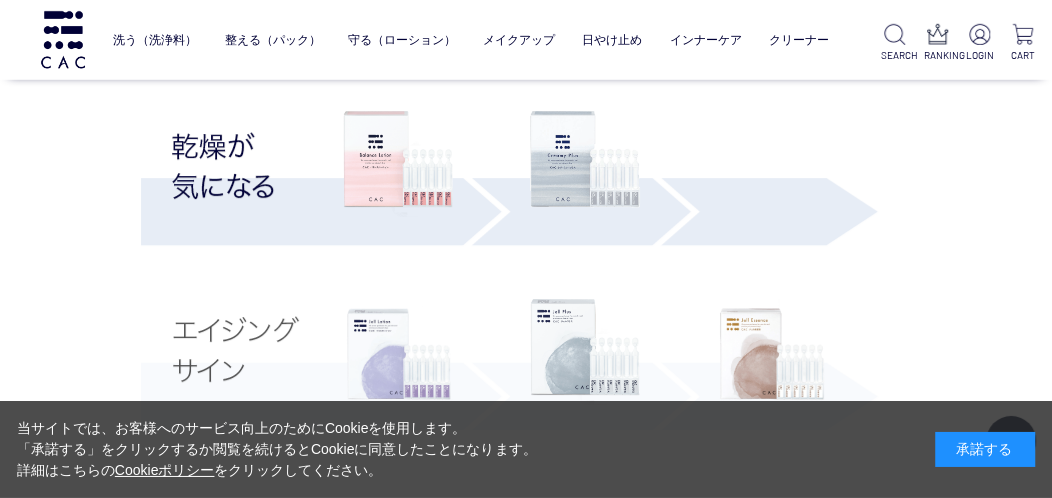 scroll, scrollTop: 4093, scrollLeft: 0, axis: vertical 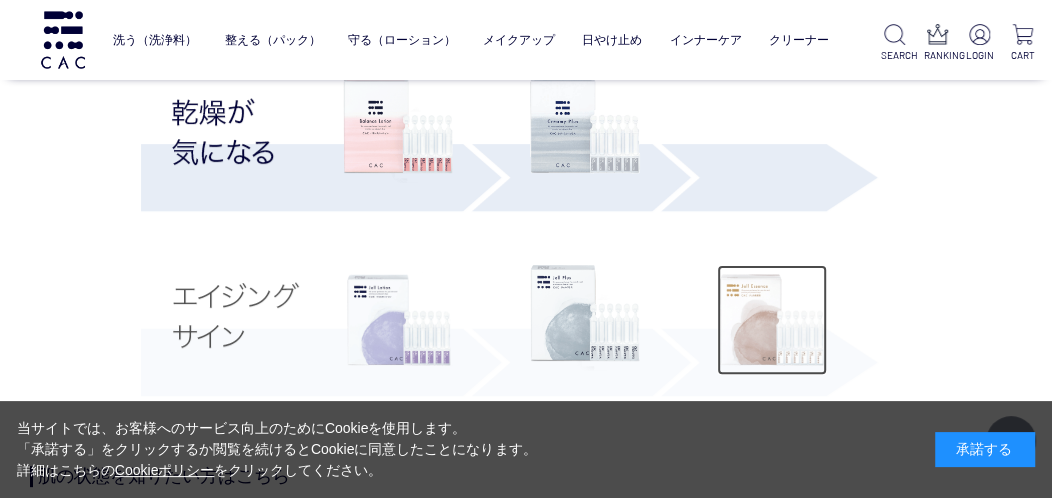 click at bounding box center [772, 320] 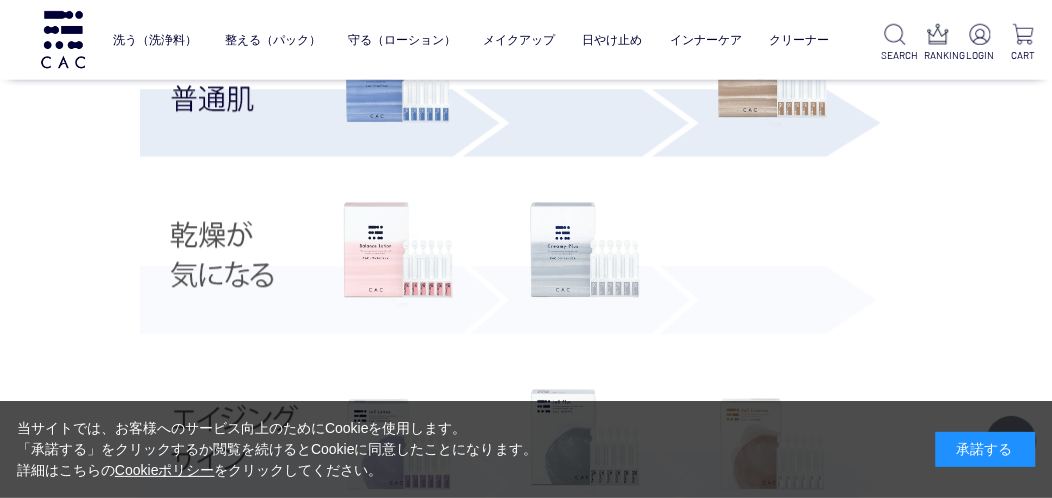 scroll, scrollTop: 4855, scrollLeft: 0, axis: vertical 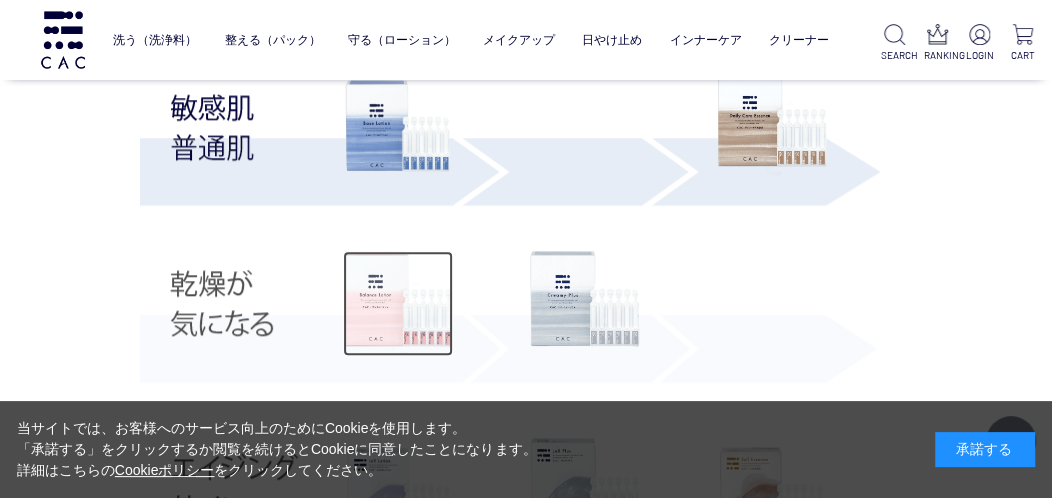 click at bounding box center (398, 304) 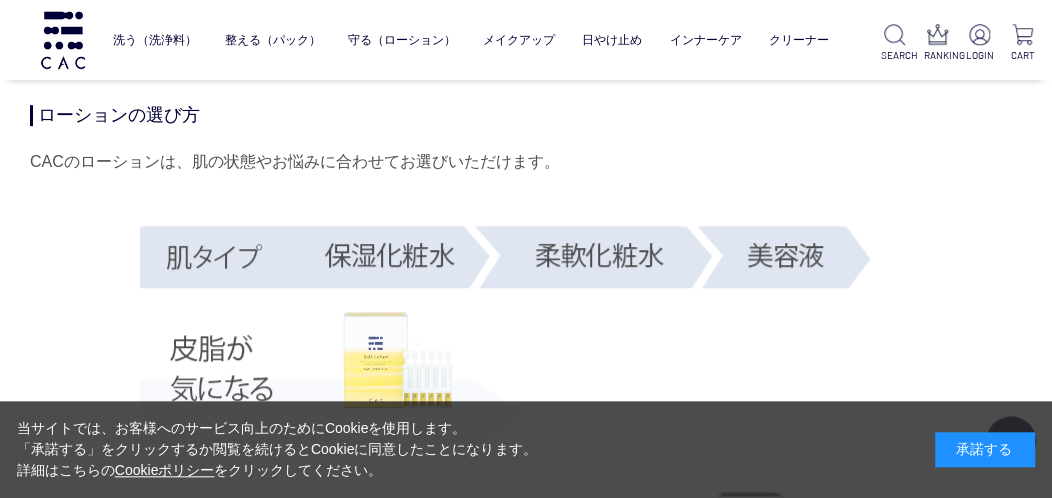 scroll, scrollTop: 4474, scrollLeft: 0, axis: vertical 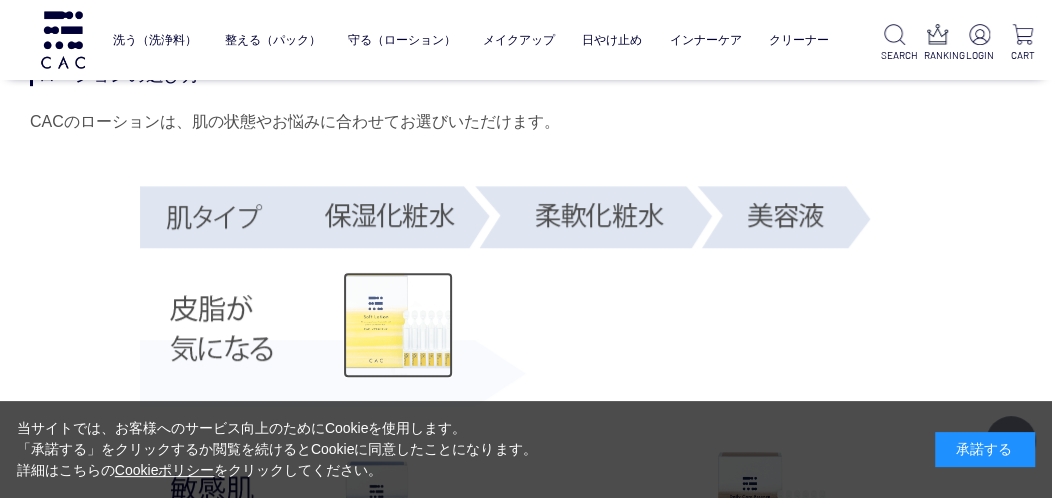 click at bounding box center [398, 325] 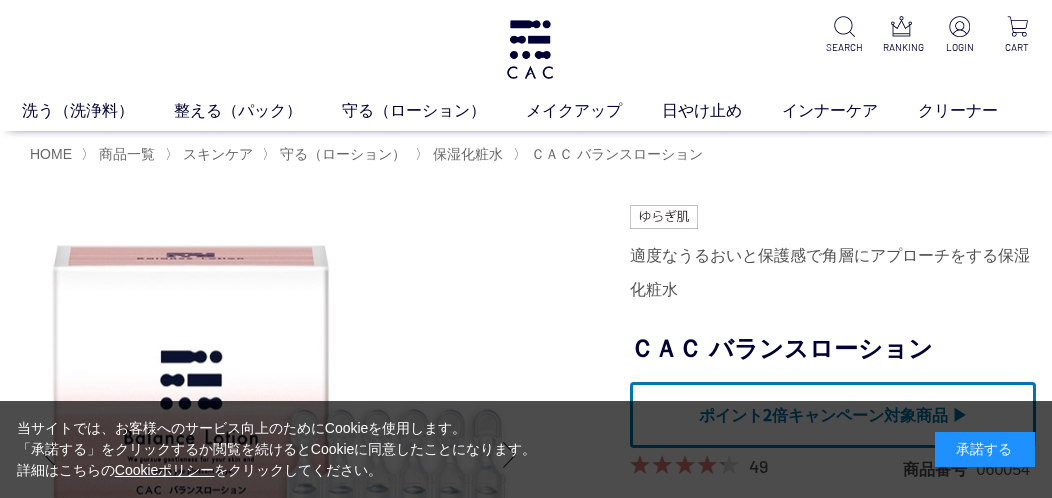 scroll, scrollTop: 0, scrollLeft: 0, axis: both 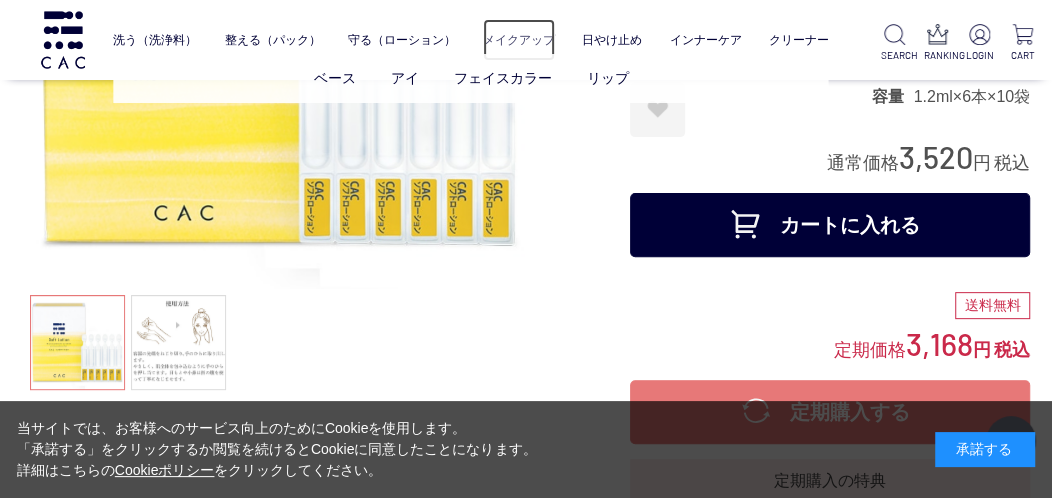 click on "メイクアップ" at bounding box center (519, 40) 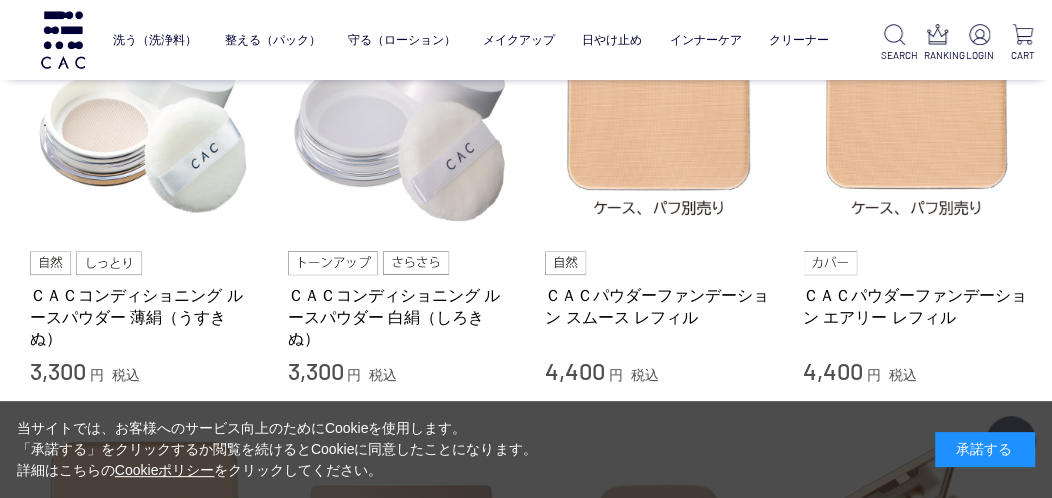scroll, scrollTop: 476, scrollLeft: 0, axis: vertical 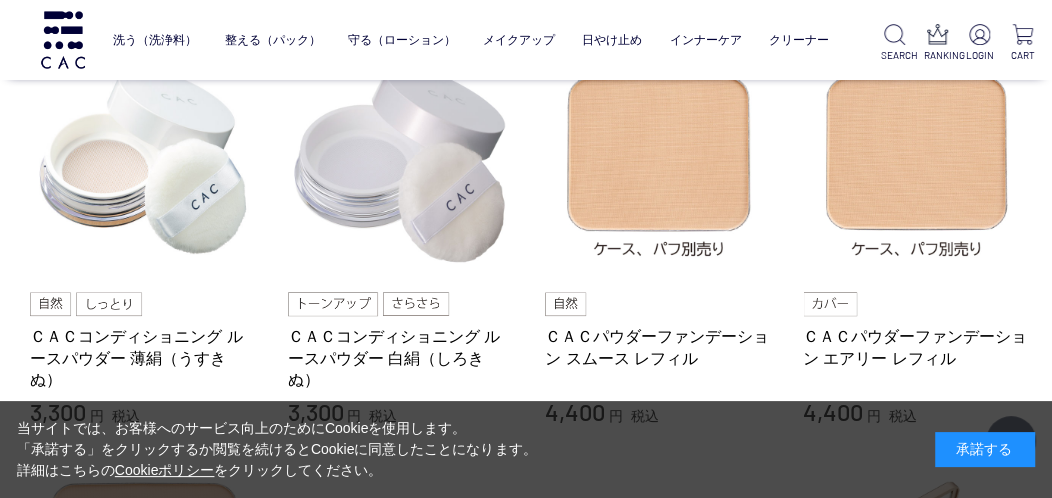 click on "買い物かご
買い物かご内の商品
買い物かごは空です...
カテゴリから探す
商品一覧
スキンケア
メイクアップ
ベース
アイ
フェイスカラー
リップ
その他
日やけ止め
インナーケア
クリーナー
ジャンルから探す
限定品
メイクアップ
MAKE UP
肌への負担をできるだけ少なくしたメイクアップ
ベース
アイ
フェイスカラー
リップ
24" at bounding box center [530, 871] 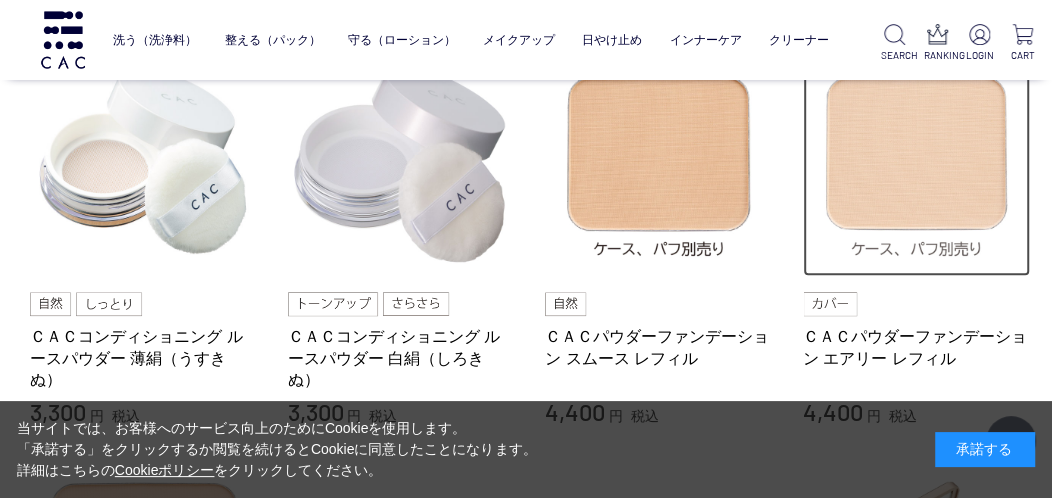 click at bounding box center [917, 163] 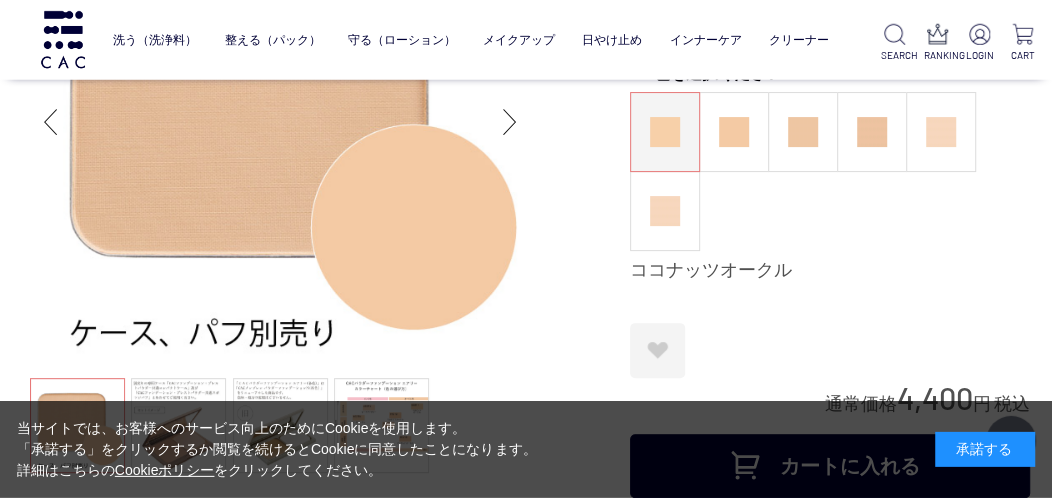 scroll, scrollTop: 190, scrollLeft: 0, axis: vertical 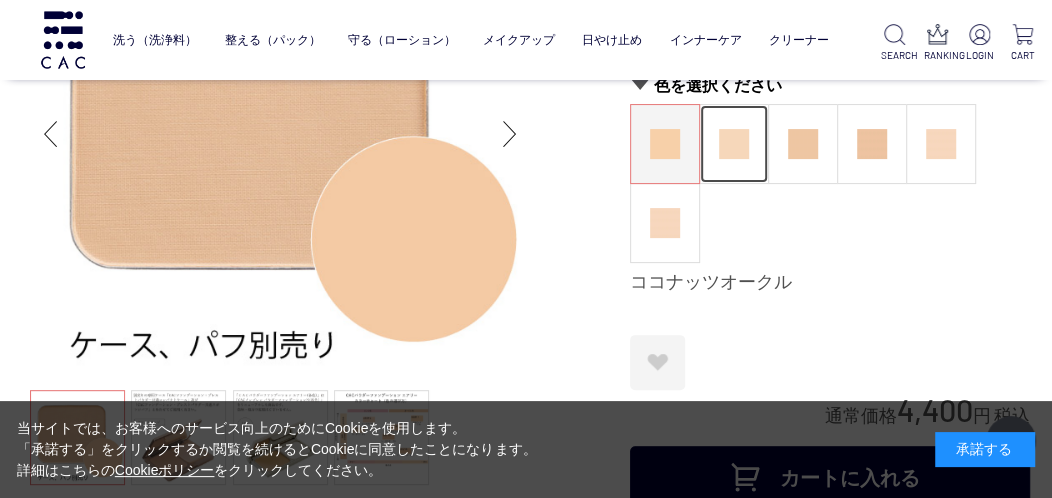 click at bounding box center [734, 144] 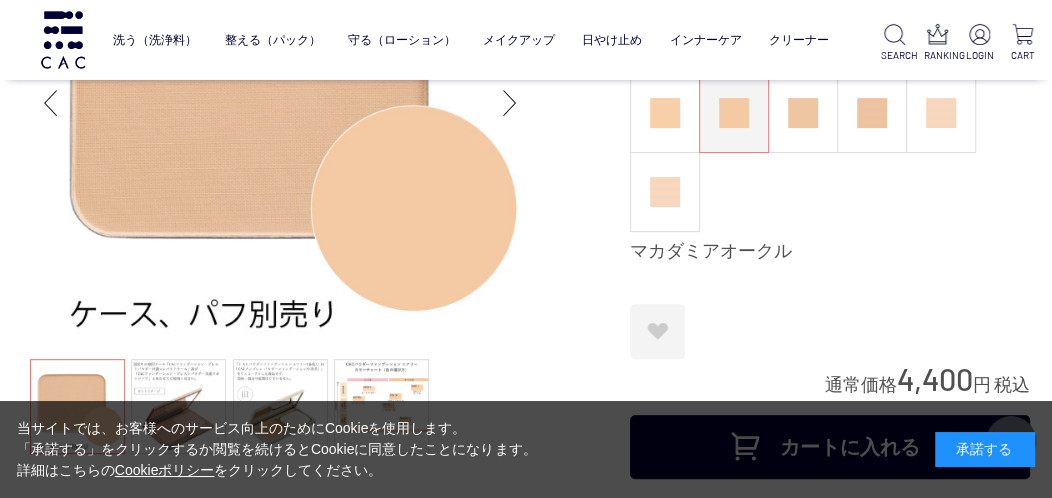 scroll, scrollTop: 190, scrollLeft: 0, axis: vertical 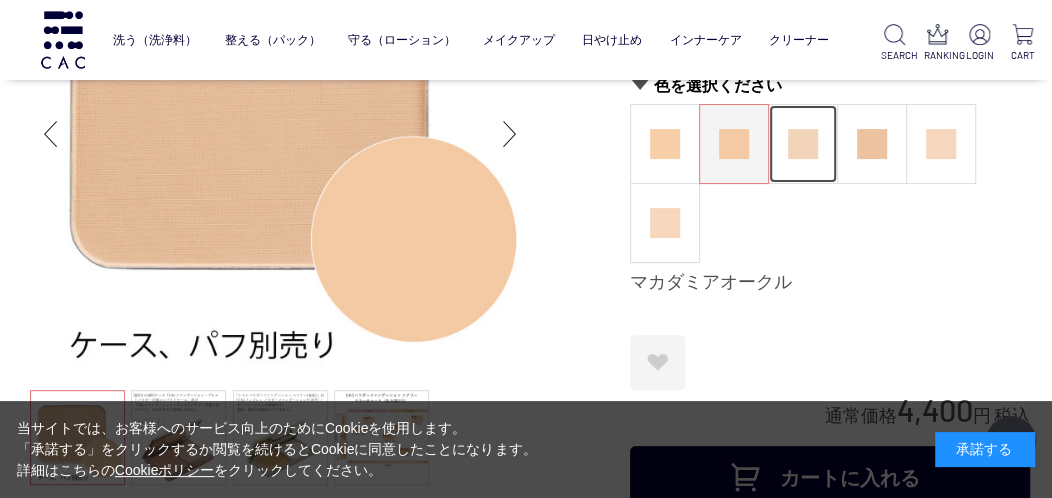 click at bounding box center [803, 144] 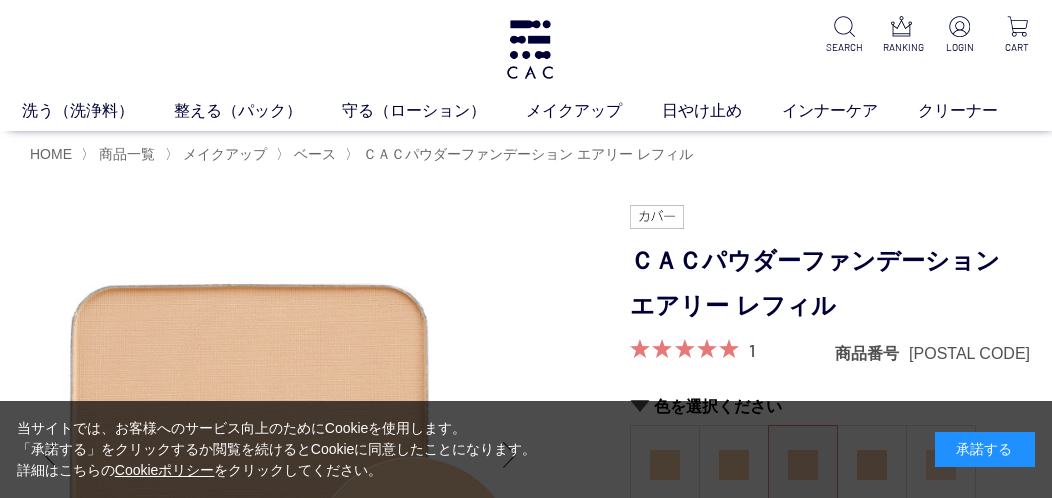 scroll, scrollTop: 190, scrollLeft: 0, axis: vertical 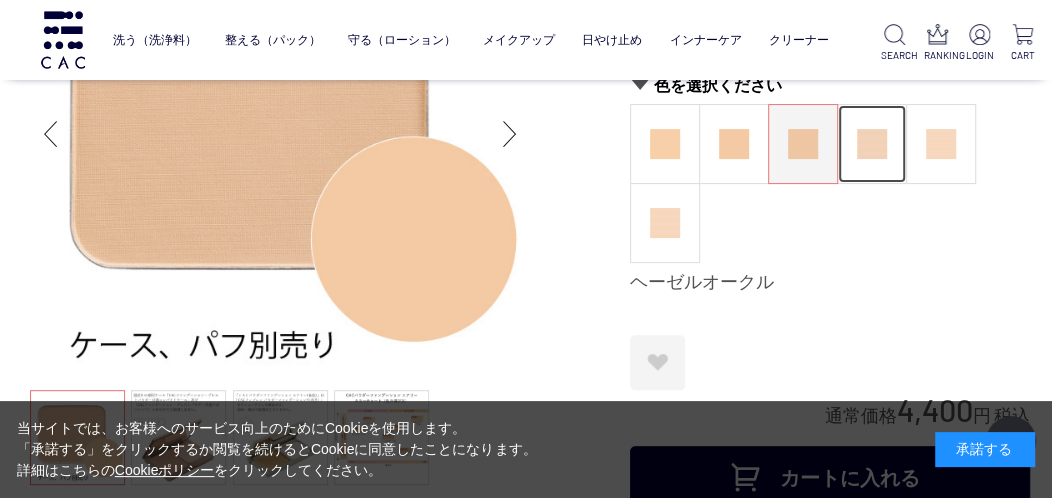 click at bounding box center (872, 144) 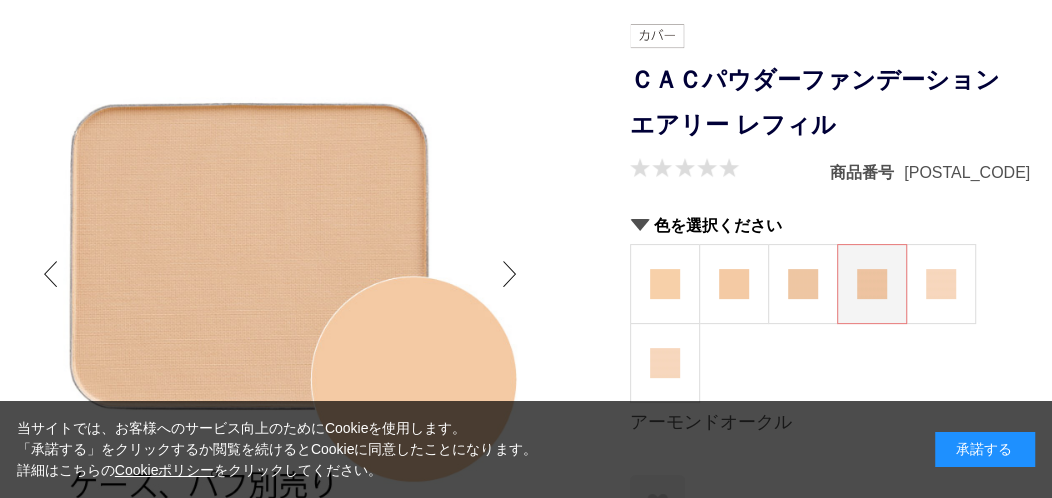 scroll, scrollTop: 190, scrollLeft: 0, axis: vertical 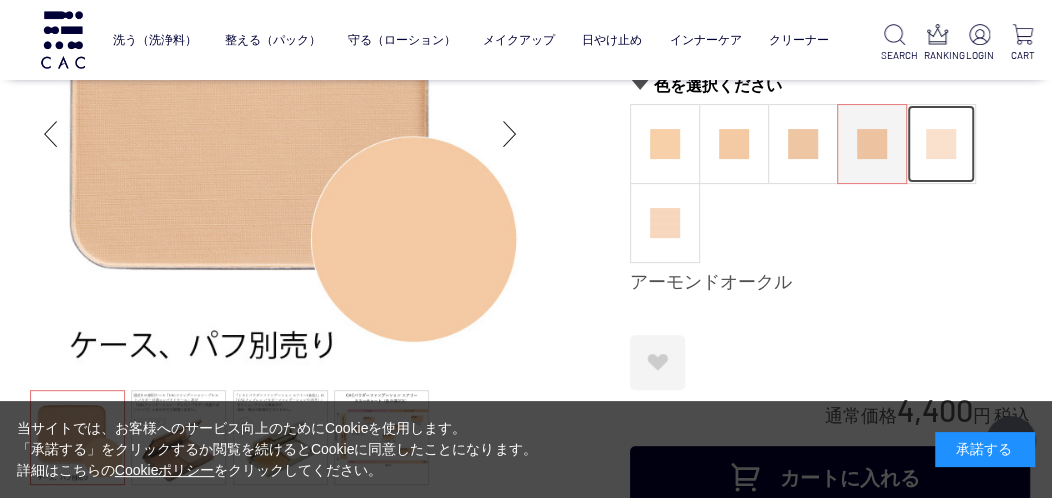 click at bounding box center [941, 144] 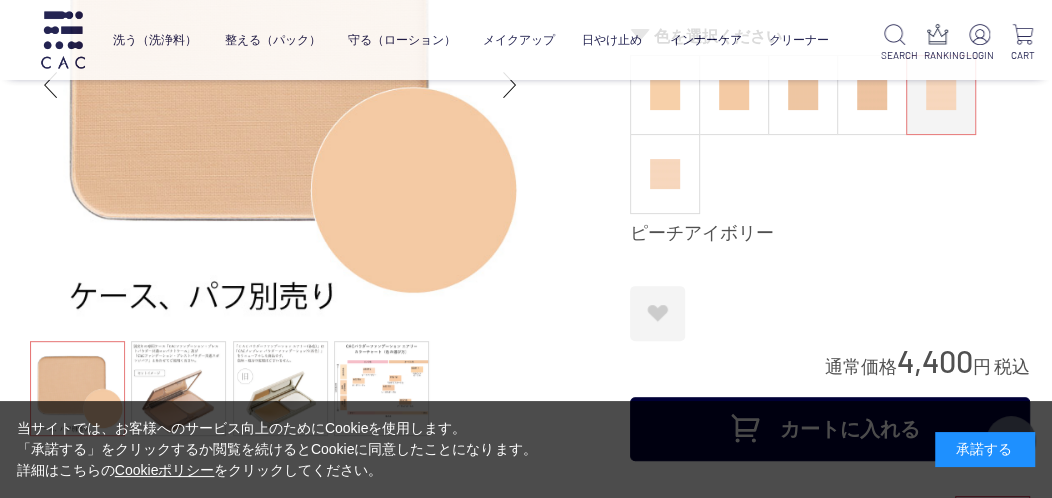 scroll, scrollTop: 285, scrollLeft: 0, axis: vertical 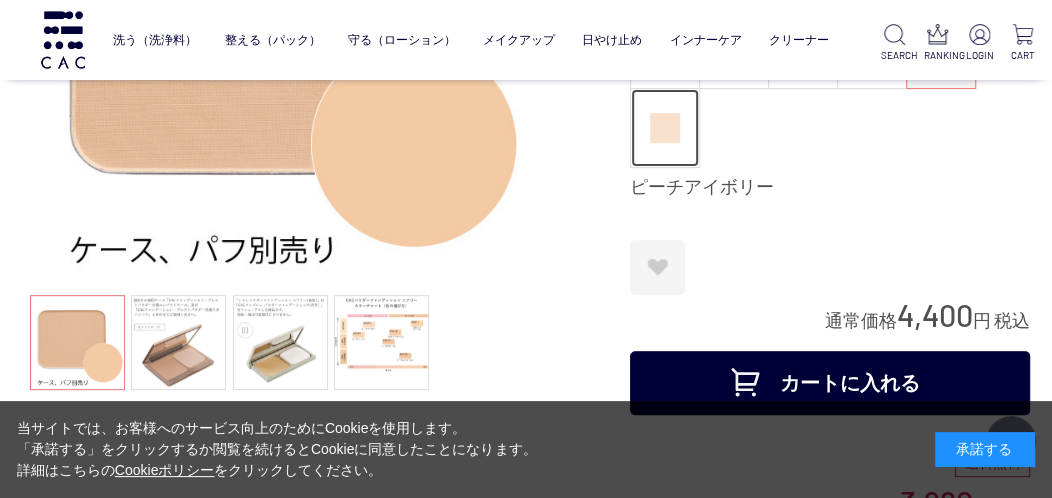 click at bounding box center [665, 128] 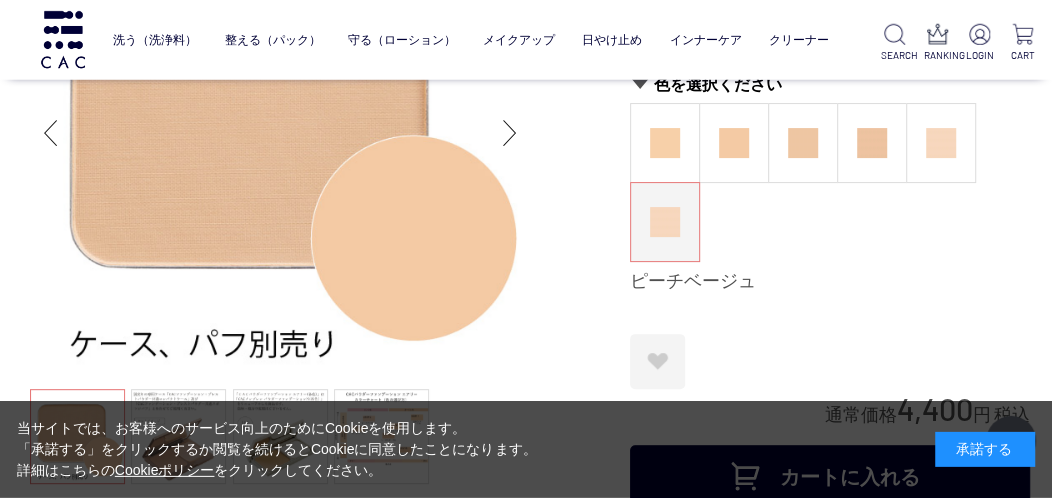scroll, scrollTop: 190, scrollLeft: 0, axis: vertical 